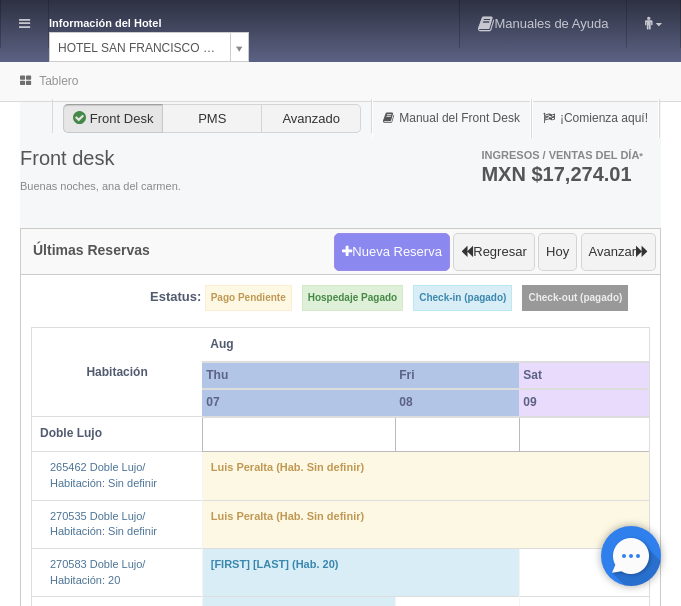 scroll, scrollTop: 0, scrollLeft: 0, axis: both 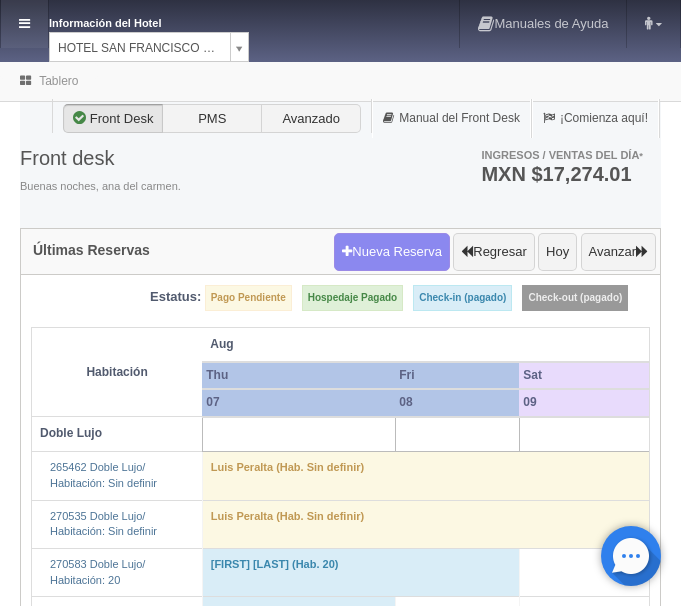 click at bounding box center [24, 24] 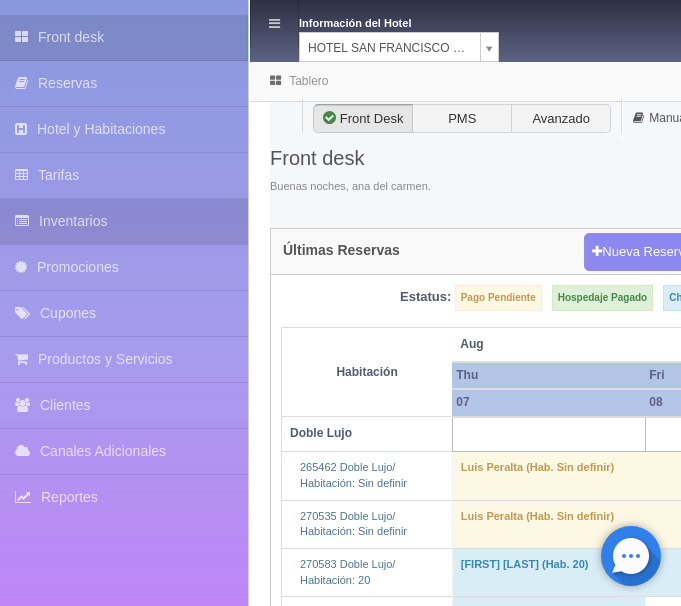 click on "Inventarios" at bounding box center [124, 221] 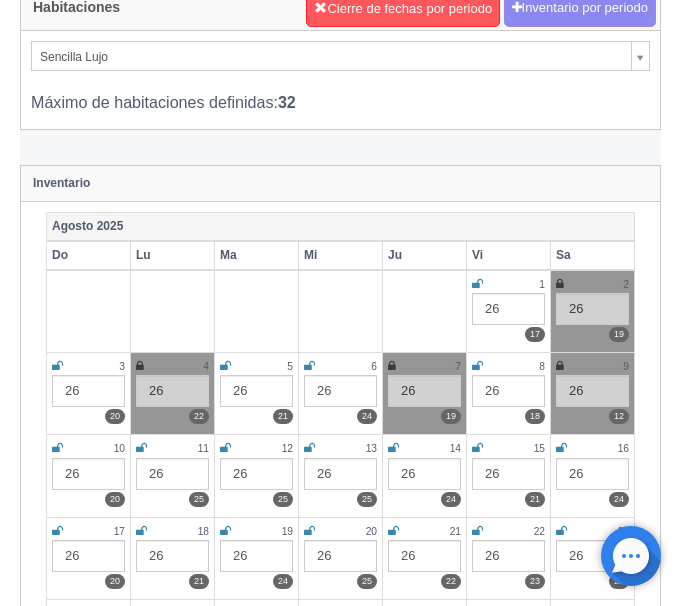 scroll, scrollTop: 306, scrollLeft: 0, axis: vertical 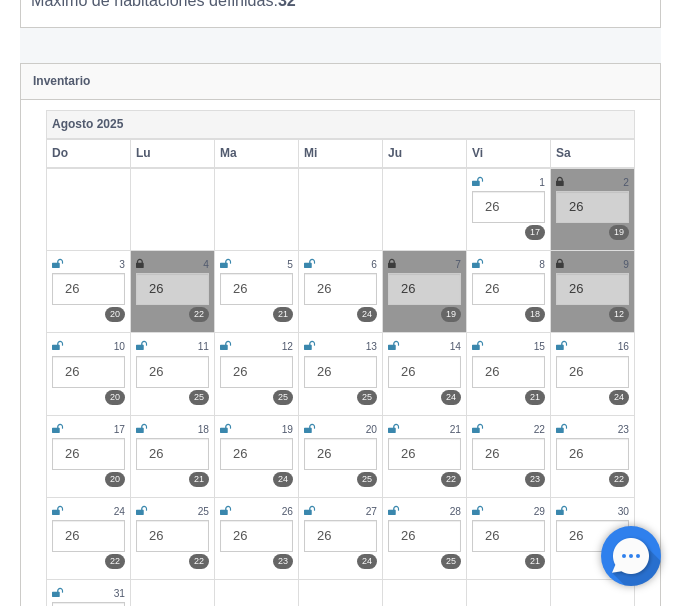 click at bounding box center (477, 264) 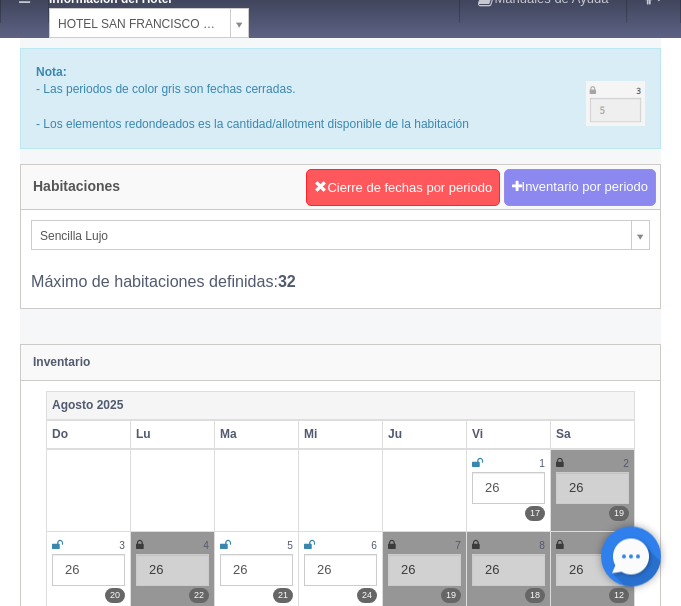 scroll, scrollTop: 0, scrollLeft: 0, axis: both 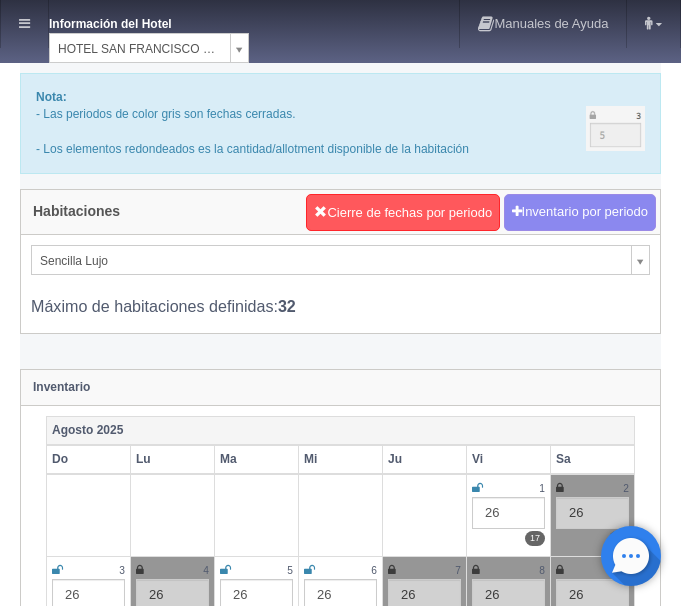 click on "Información del Hotel
HOTEL SAN FRANCISCO PLAZA
HOTEL SAN FRANCISCO PLAZA
HOTEL UNIVERSO
Hotel Latino
Manuales de Ayuda
Actualizaciones recientes
ana del carmen
Mi Perfil
Salir / Log Out
Procesando...
Front desk
Reservas
Hotel y Habitaciones
Tarifas
Inventarios
Promociones
Cupones
Productos y Servicios" at bounding box center (340, 3149) 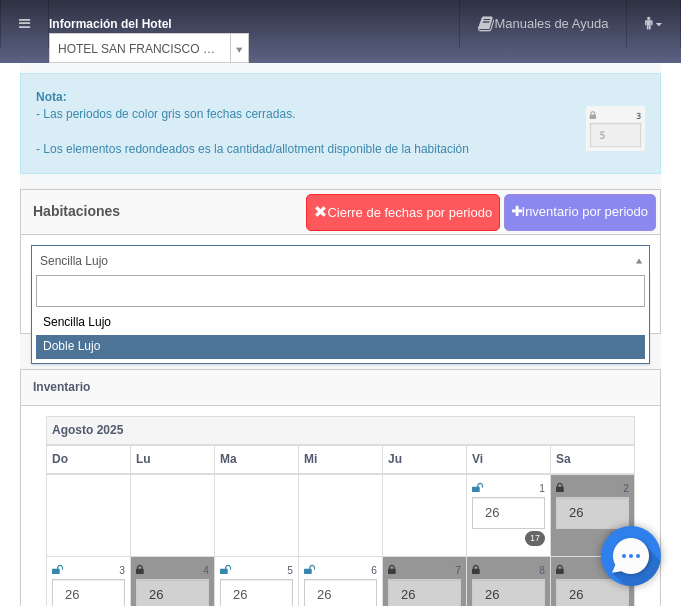 select on "577" 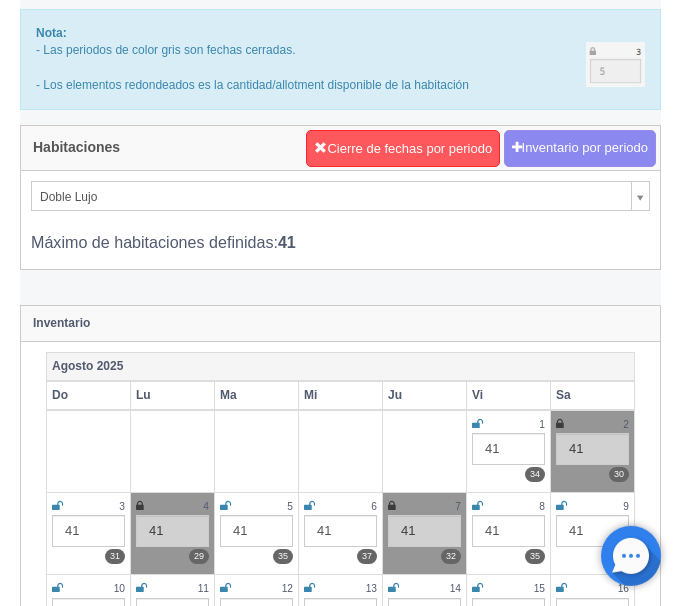 scroll, scrollTop: 102, scrollLeft: 0, axis: vertical 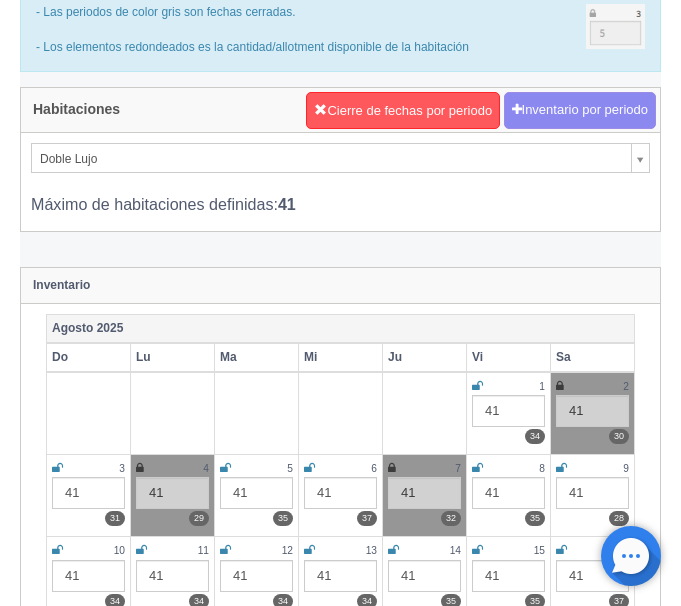 click at bounding box center [477, 468] 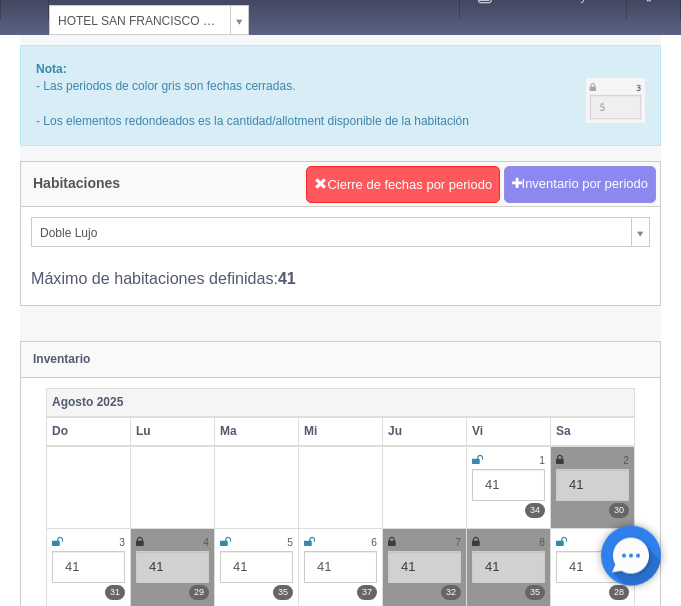 scroll, scrollTop: 0, scrollLeft: 0, axis: both 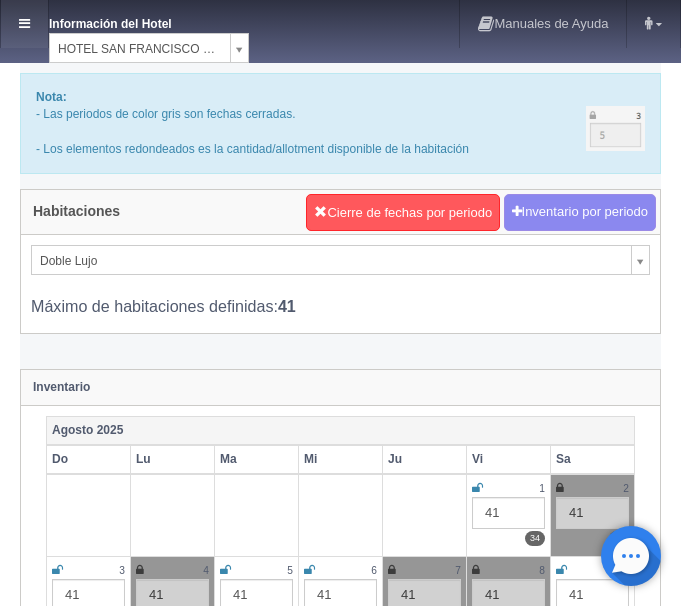 click at bounding box center [24, 24] 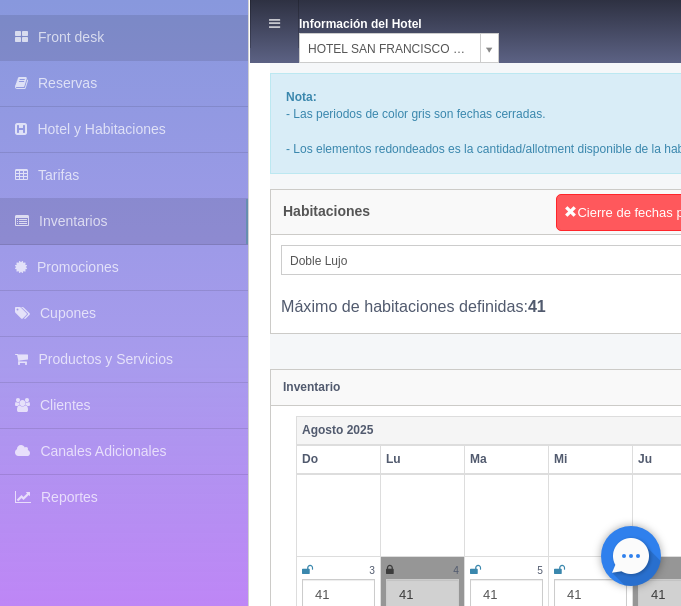 click on "Front desk" at bounding box center (124, 37) 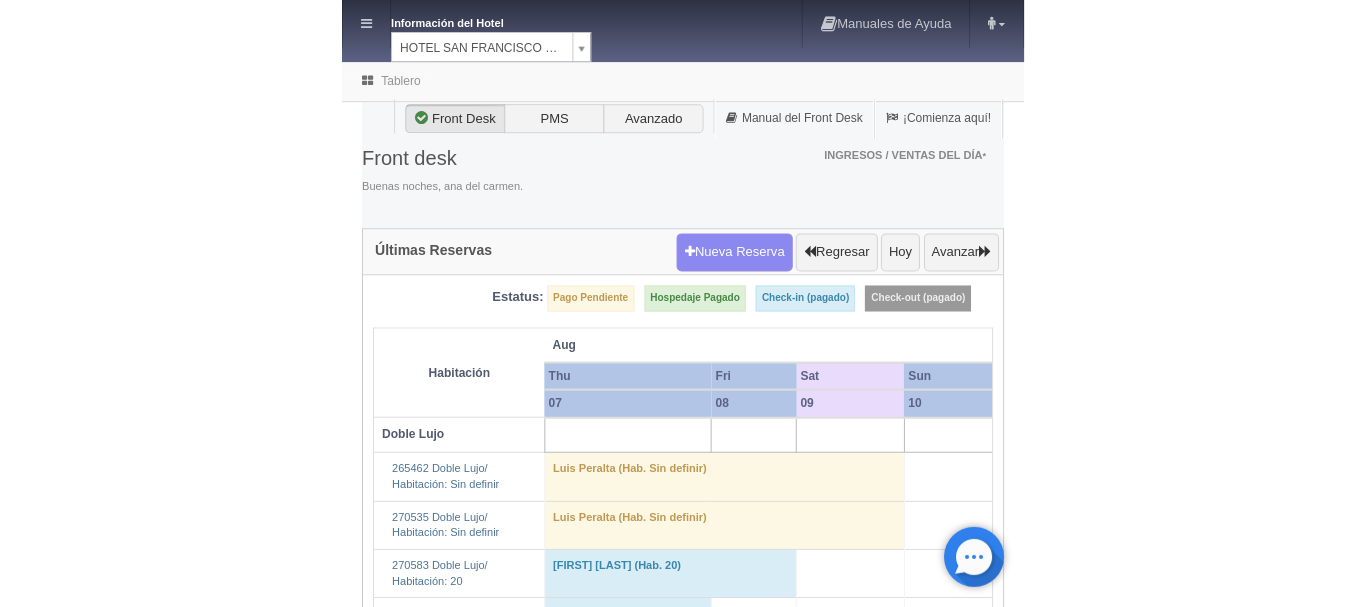 scroll, scrollTop: 0, scrollLeft: 0, axis: both 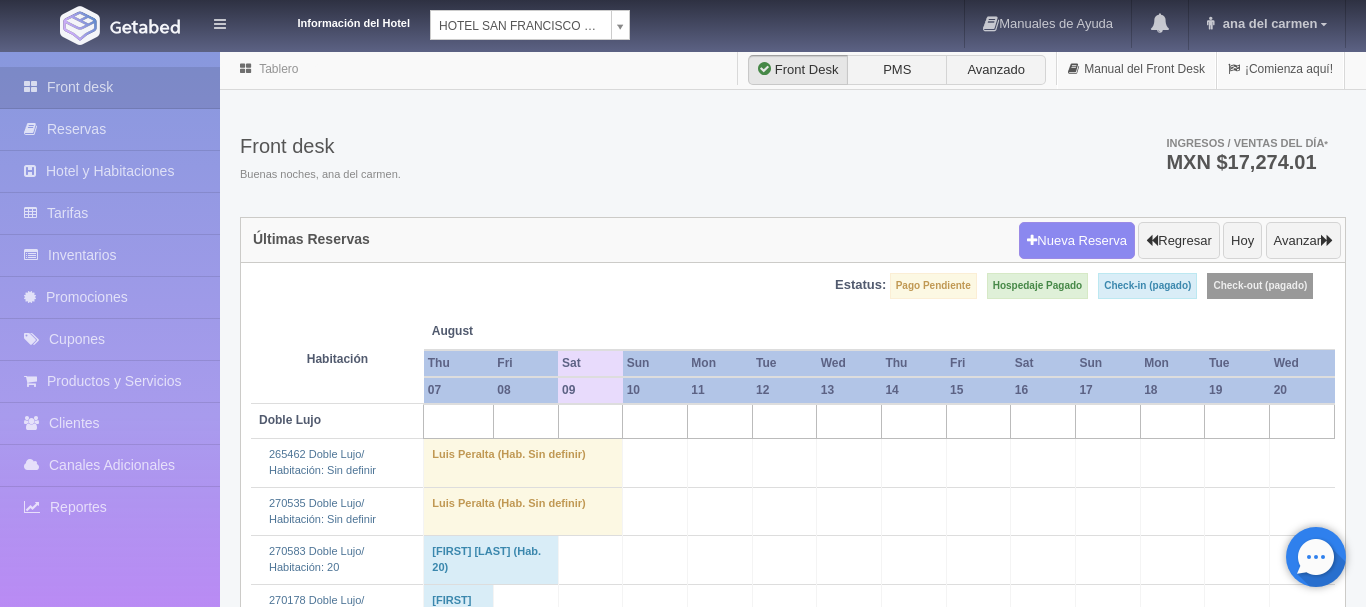 click on "Información del Hotel
HOTEL SAN FRANCISCO PLAZA
HOTEL SAN FRANCISCO PLAZA
HOTEL UNIVERSO
Hotel Latino
Manuales de Ayuda
Actualizaciones recientes
ana del carmen
Mi Perfil
Salir / Log Out
Procesando...
Front desk
Reservas
Hotel y Habitaciones
Tarifas
Inventarios
Promociones
Cupones
Productos y Servicios" at bounding box center [683, 1772] 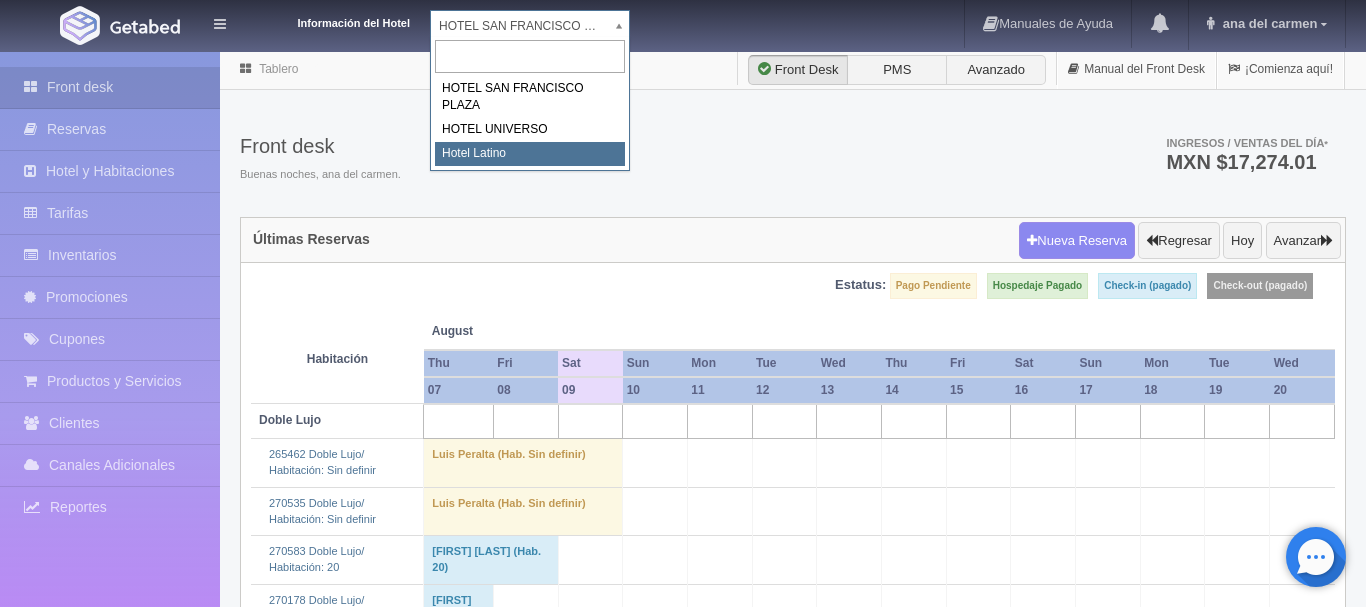 select on "625" 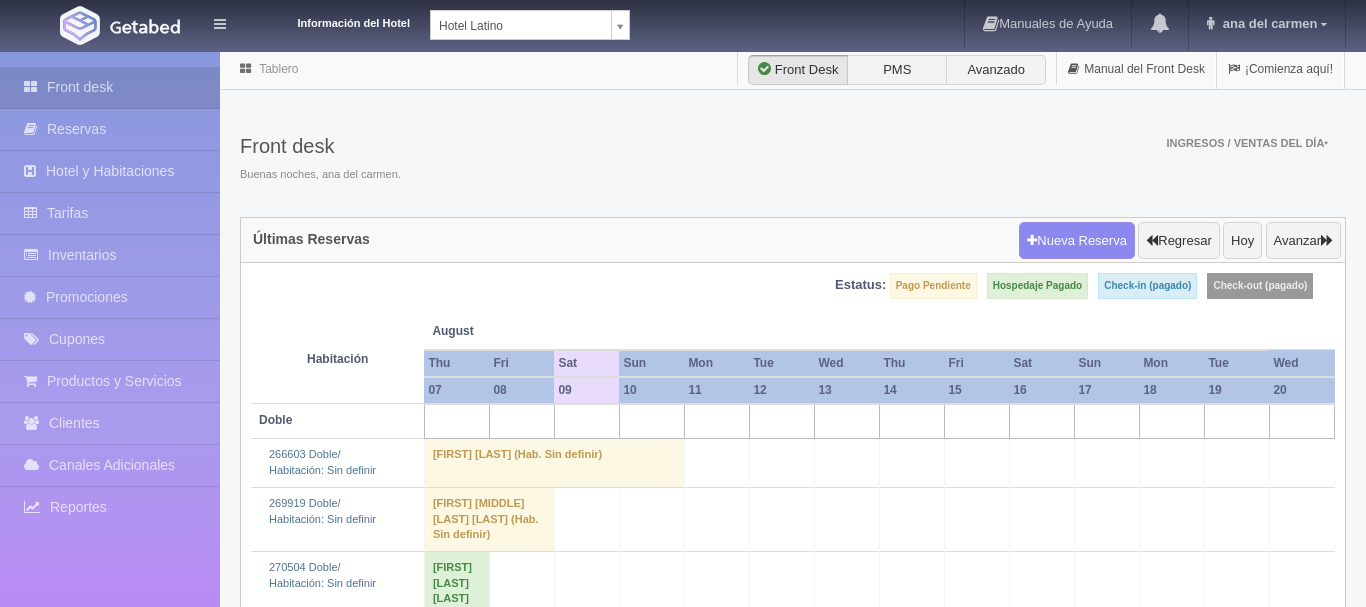 scroll, scrollTop: 0, scrollLeft: 0, axis: both 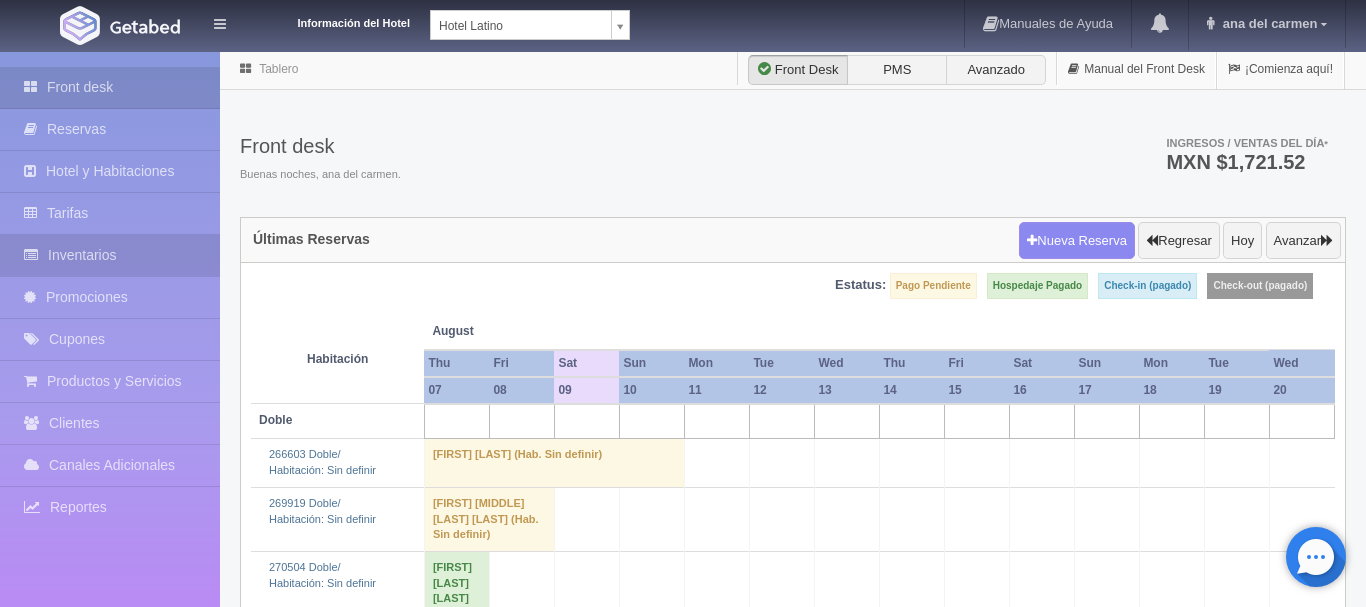 click on "Inventarios" at bounding box center (110, 255) 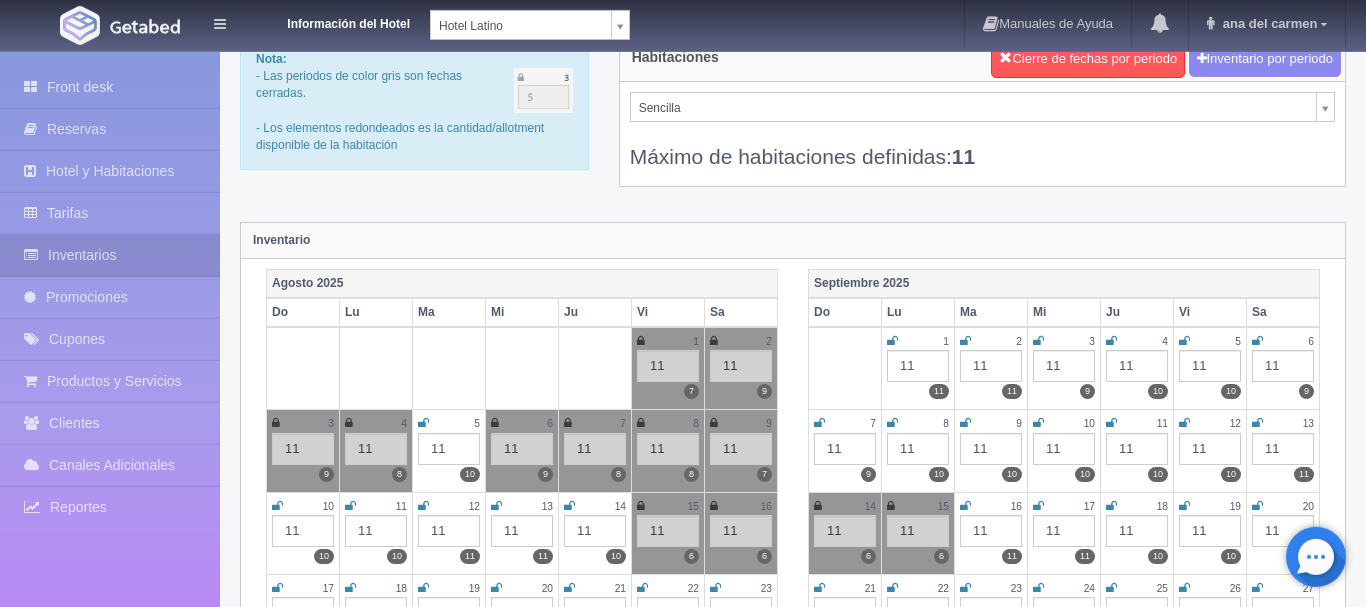 scroll, scrollTop: 102, scrollLeft: 0, axis: vertical 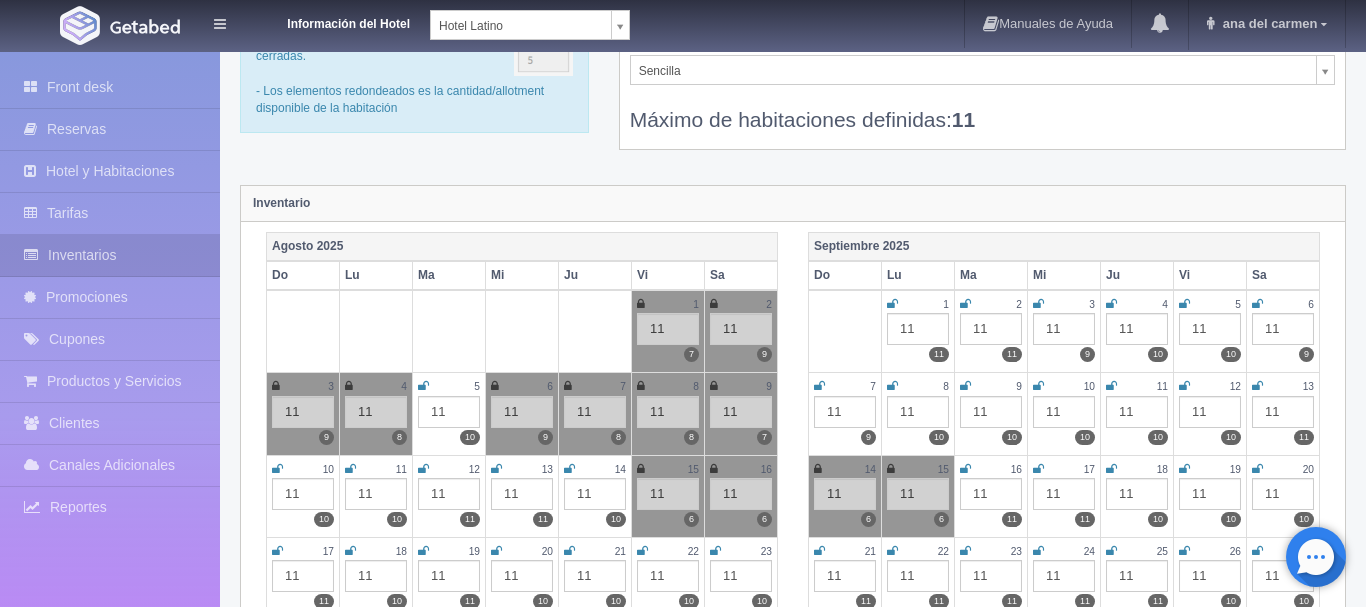 click on "Información del Hotel
Hotel Latino
HOTEL SAN FRANCISCO PLAZA
HOTEL UNIVERSO
Hotel Latino
Manuales de Ayuda
Actualizaciones recientes
ana del carmen
Mi Perfil
Salir / Log Out
Procesando...
Front desk
Reservas
Hotel y Habitaciones
Tarifas
Inventarios
Promociones
Cupones
Productos y Servicios" at bounding box center [683, 1674] 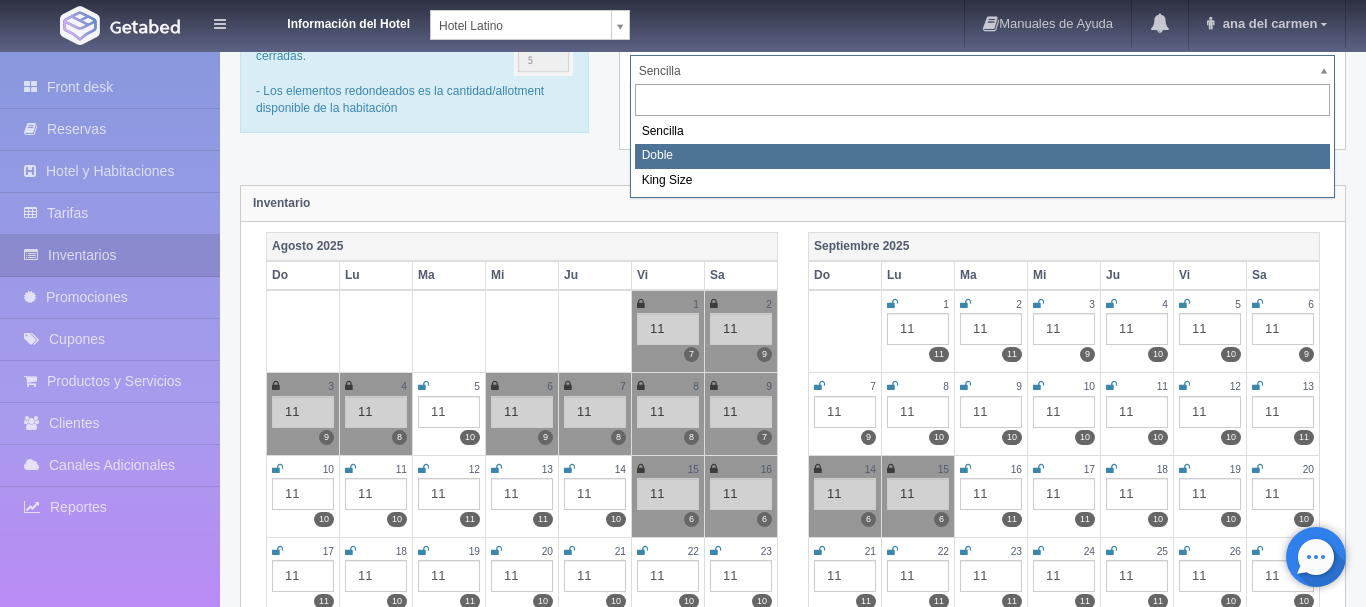 select on "2159" 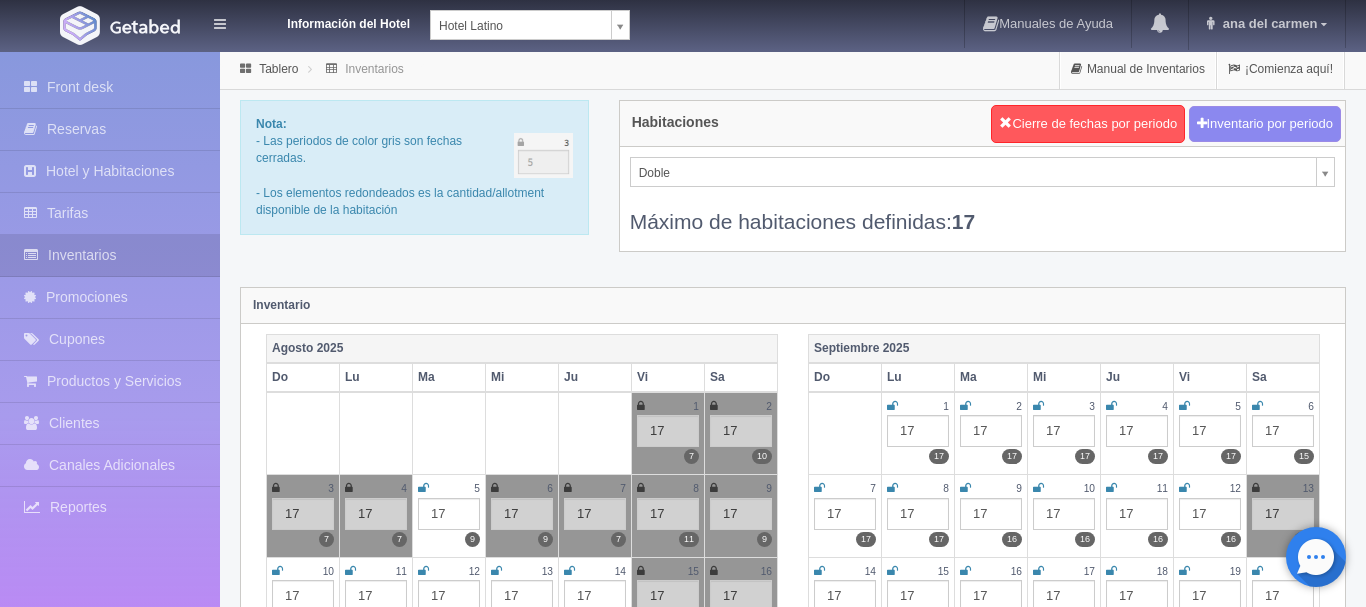 scroll, scrollTop: 0, scrollLeft: 0, axis: both 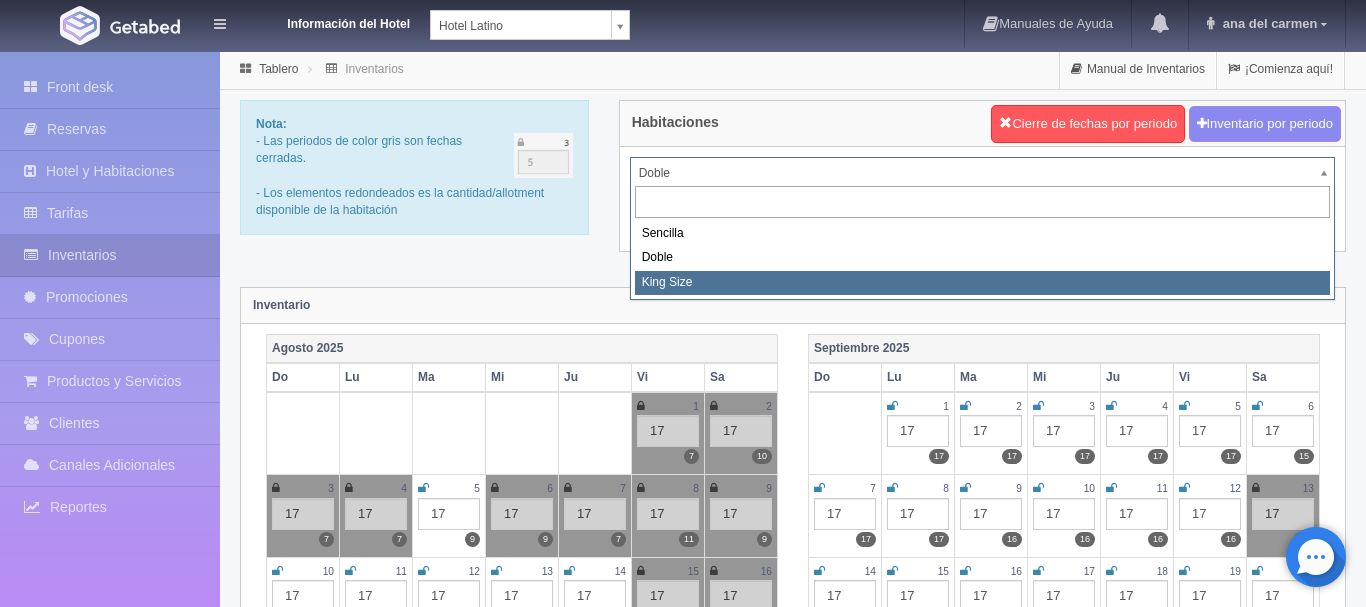 select on "2160" 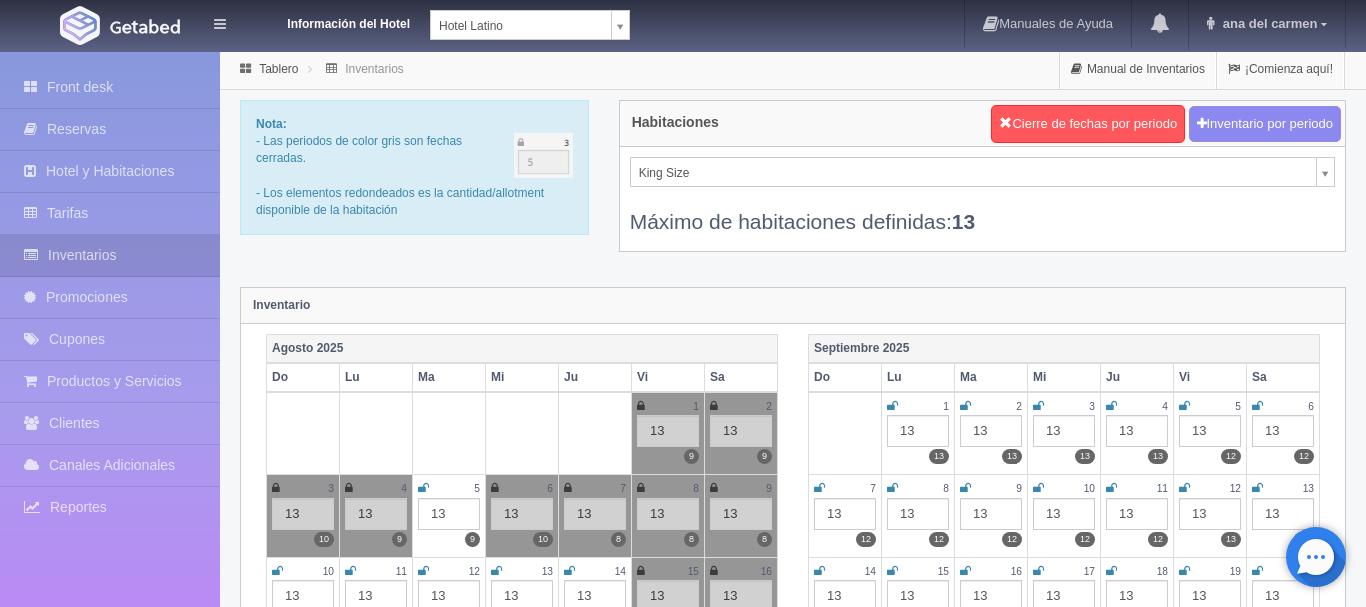 scroll, scrollTop: 0, scrollLeft: 0, axis: both 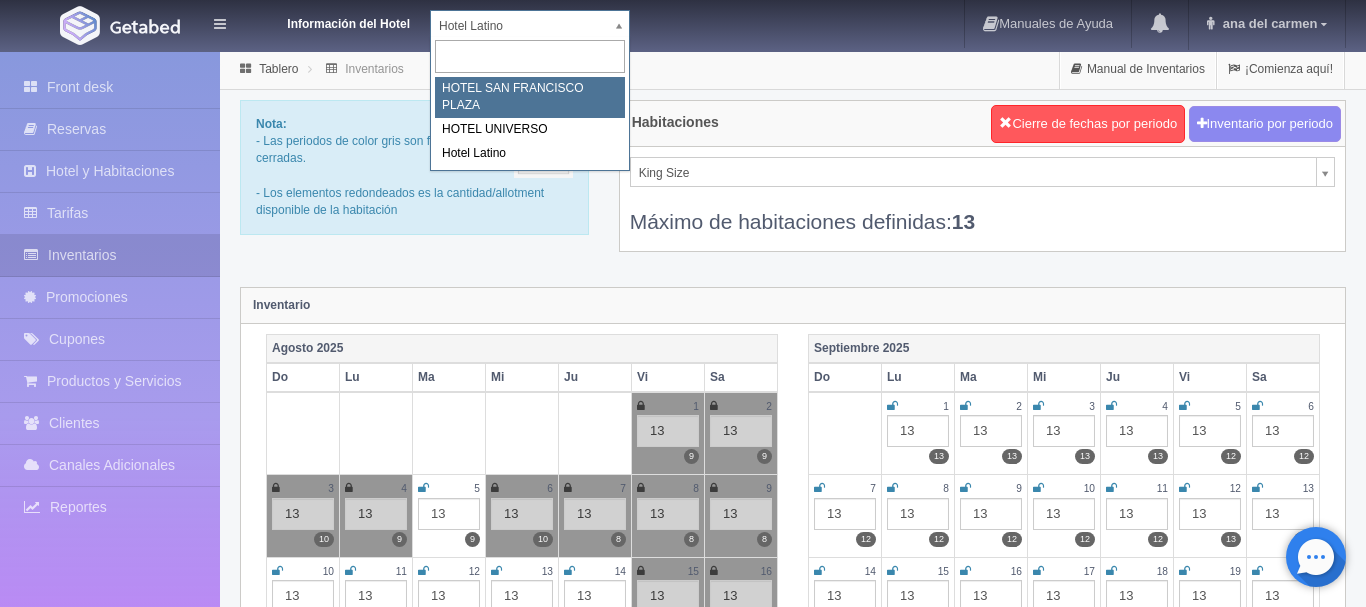 select on "357" 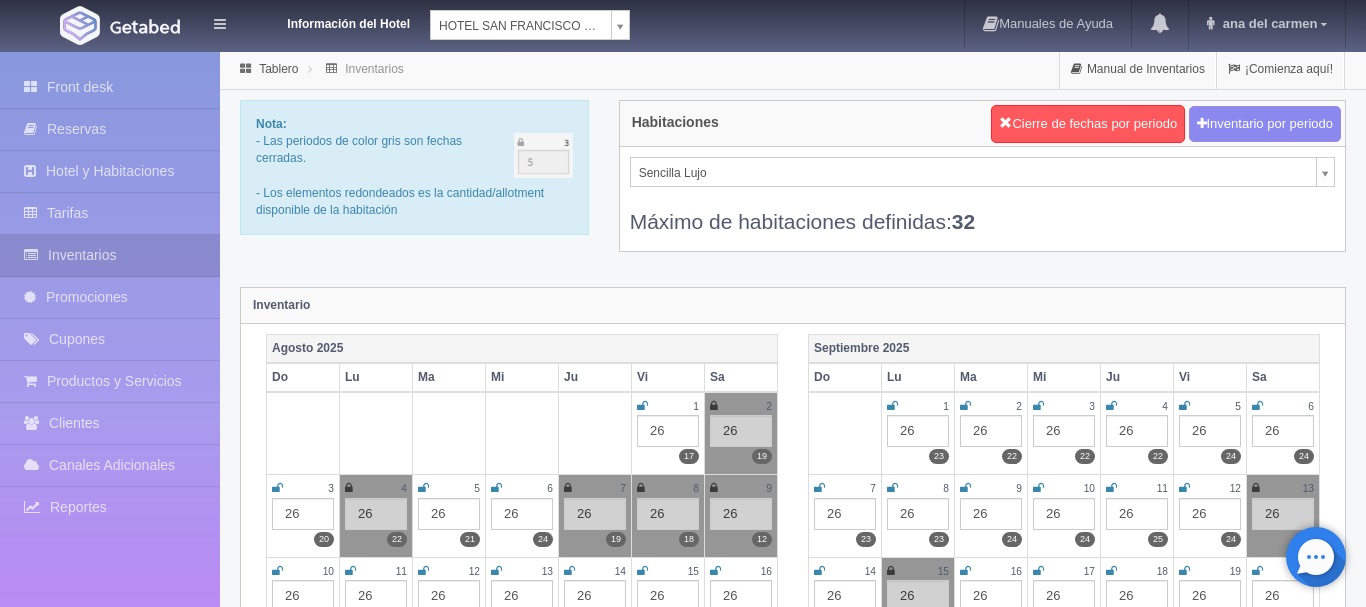 scroll, scrollTop: 0, scrollLeft: 0, axis: both 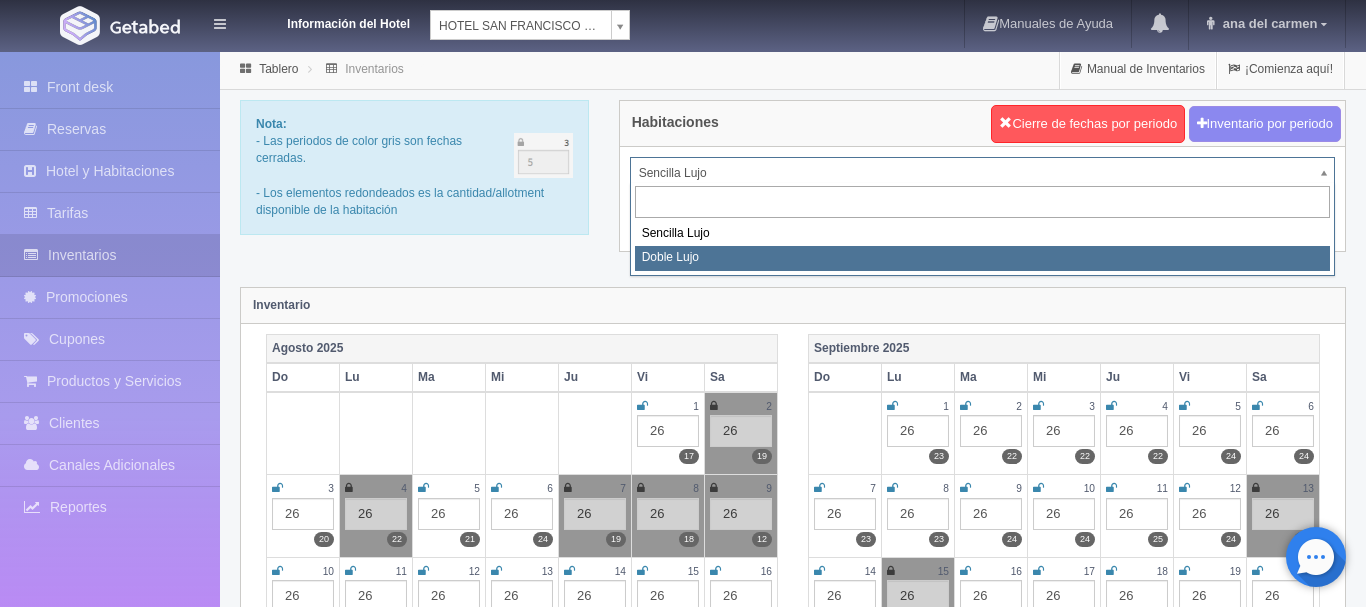 select on "577" 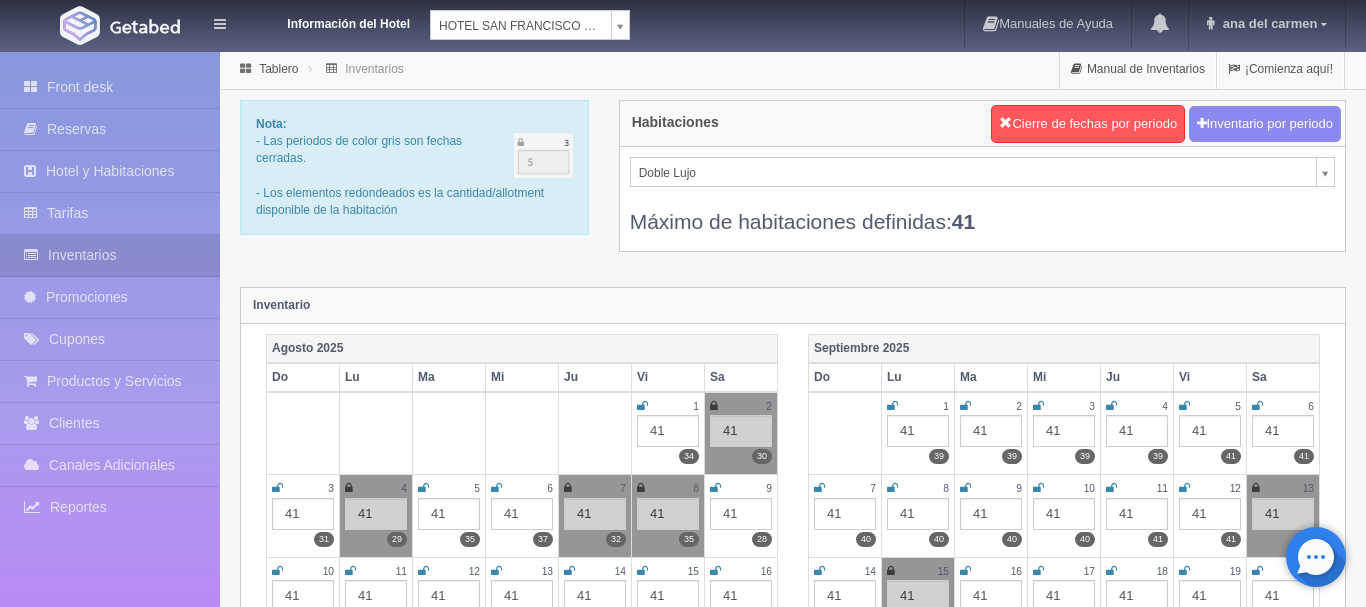 scroll, scrollTop: 0, scrollLeft: 0, axis: both 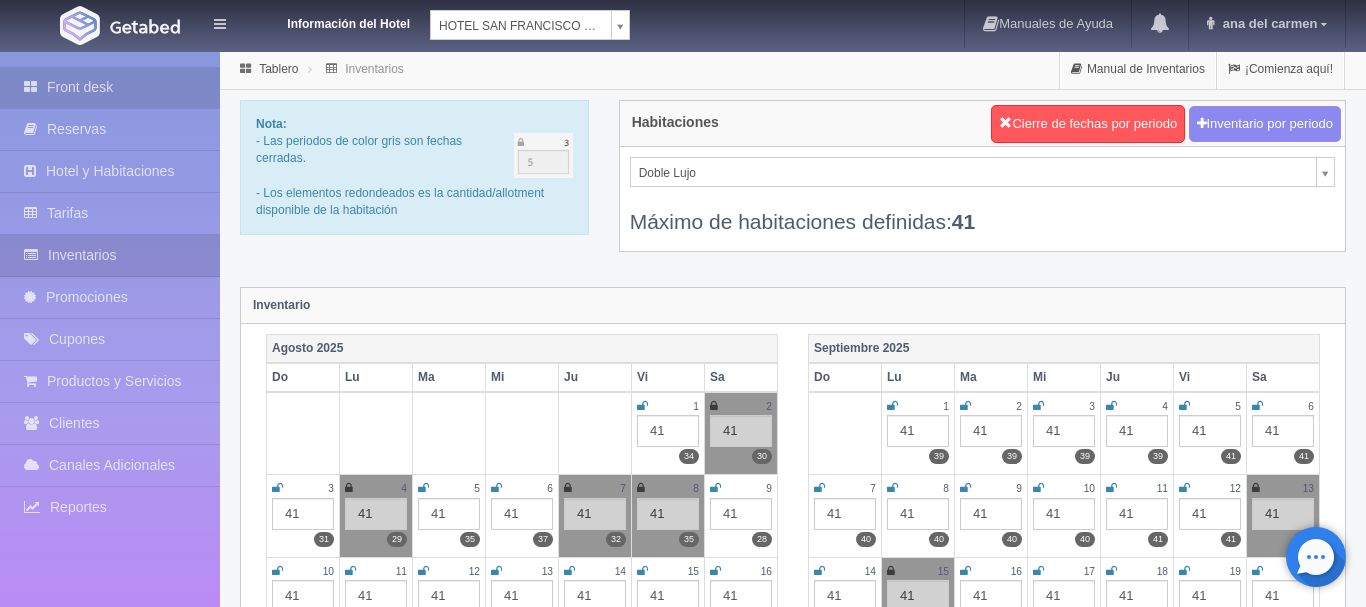 click on "Front desk" at bounding box center [110, 87] 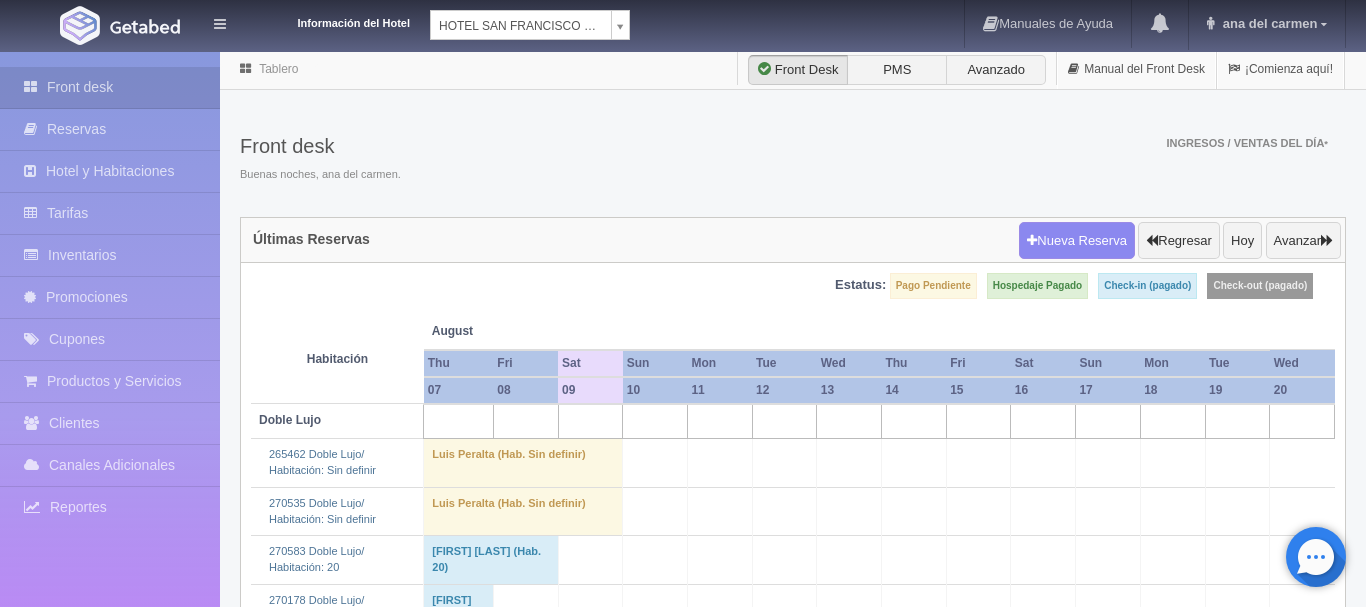 scroll, scrollTop: 0, scrollLeft: 0, axis: both 